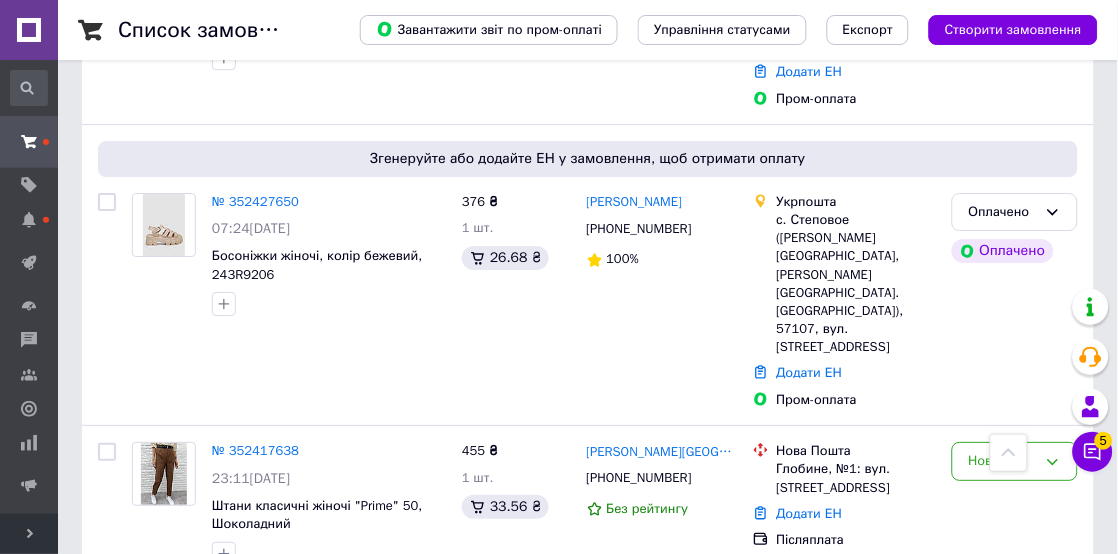 scroll, scrollTop: 1022, scrollLeft: 0, axis: vertical 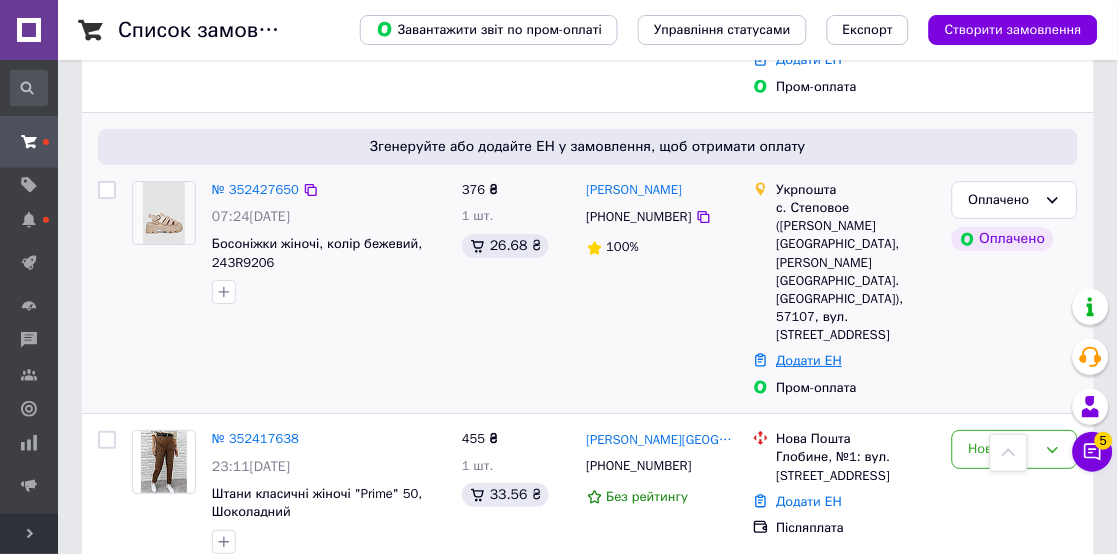 click on "Додати ЕН" at bounding box center [810, 360] 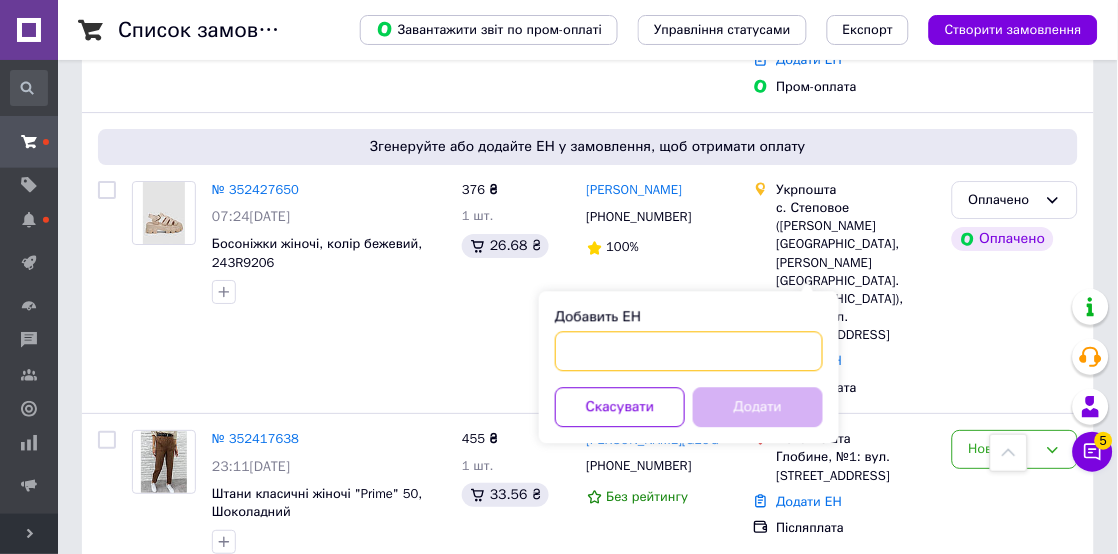 click on "Добавить ЕН" at bounding box center (689, 351) 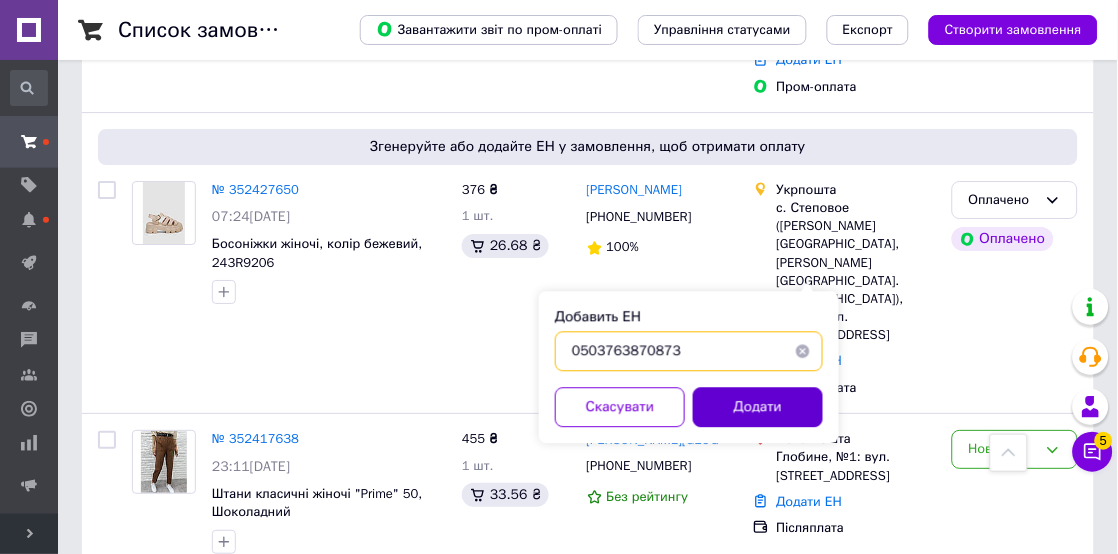 type on "0503763870873" 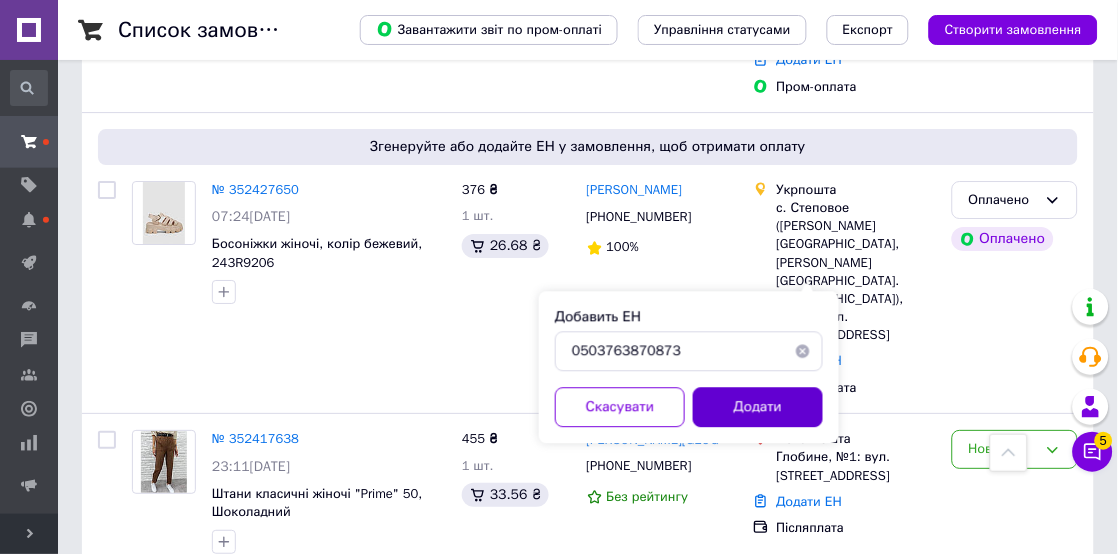 click on "Додати" at bounding box center [758, 407] 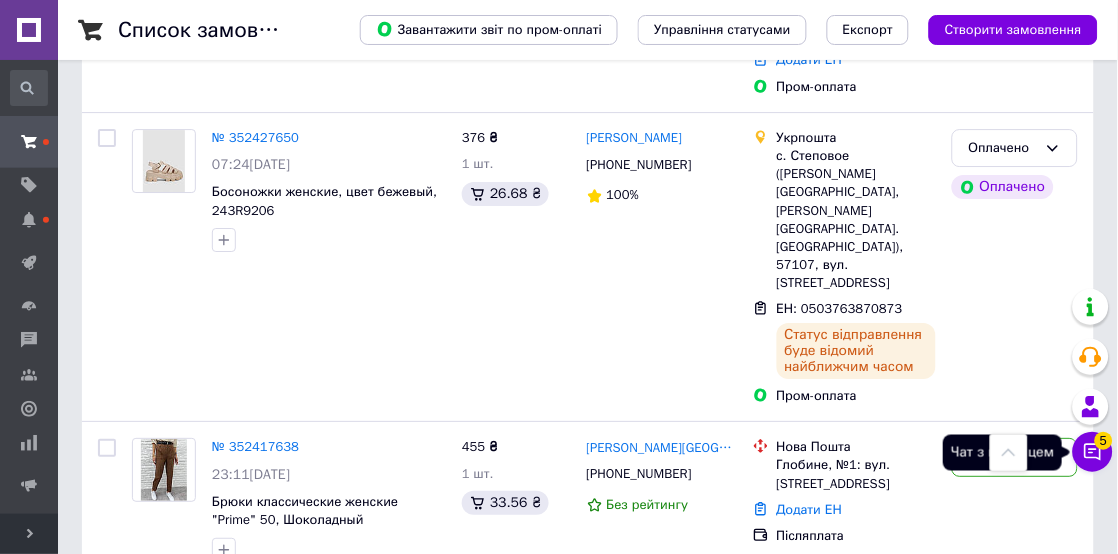 click 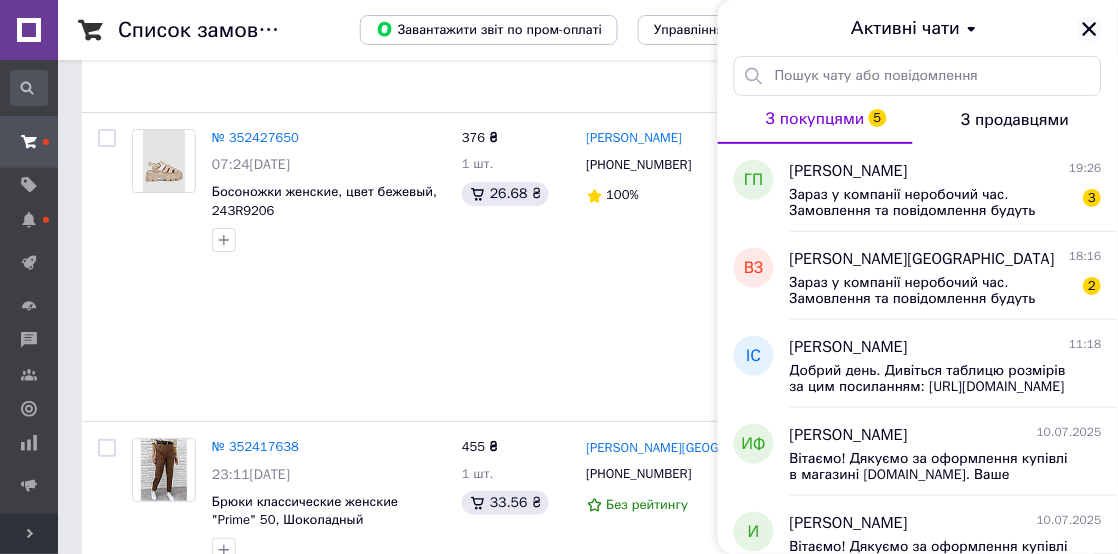 click 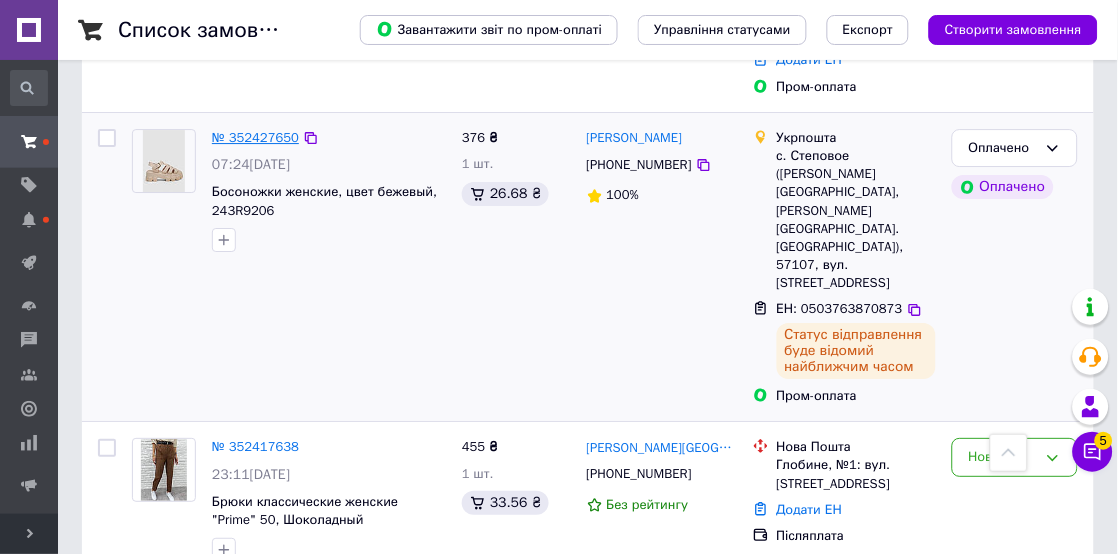 click on "№ 352427650" at bounding box center (255, 137) 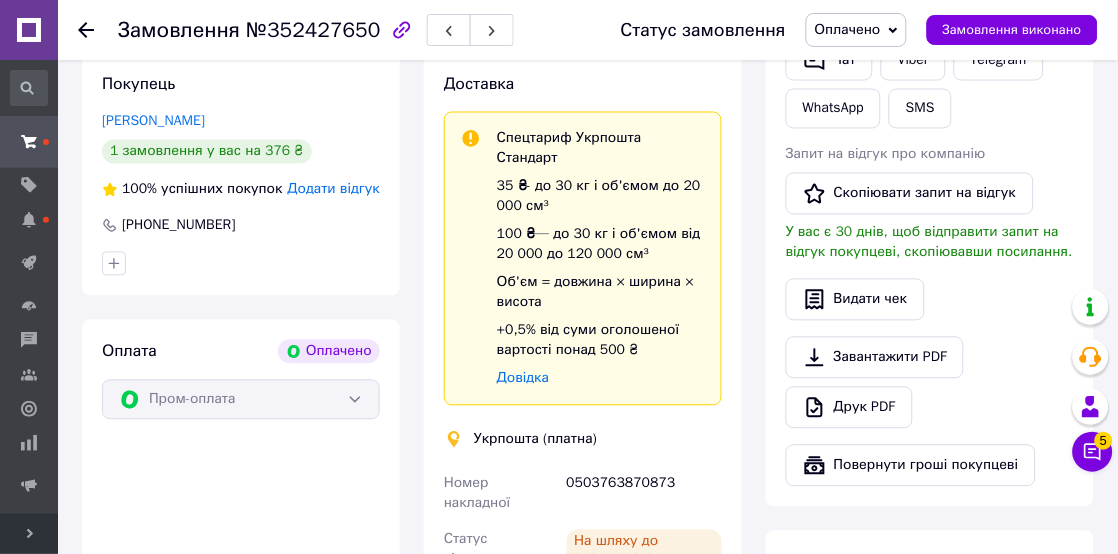 scroll, scrollTop: 480, scrollLeft: 0, axis: vertical 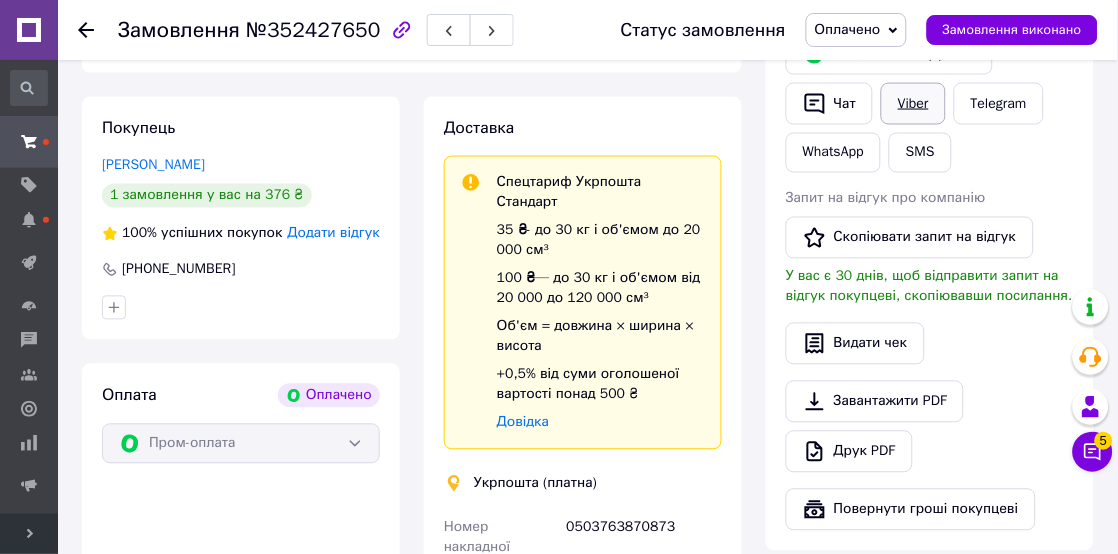click on "Viber" at bounding box center (913, 104) 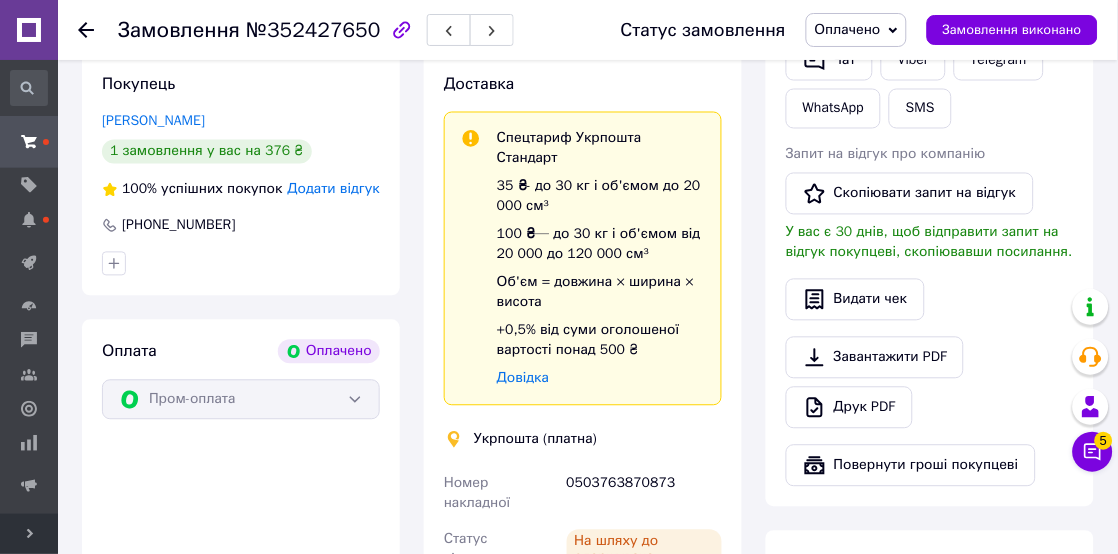 scroll, scrollTop: 746, scrollLeft: 0, axis: vertical 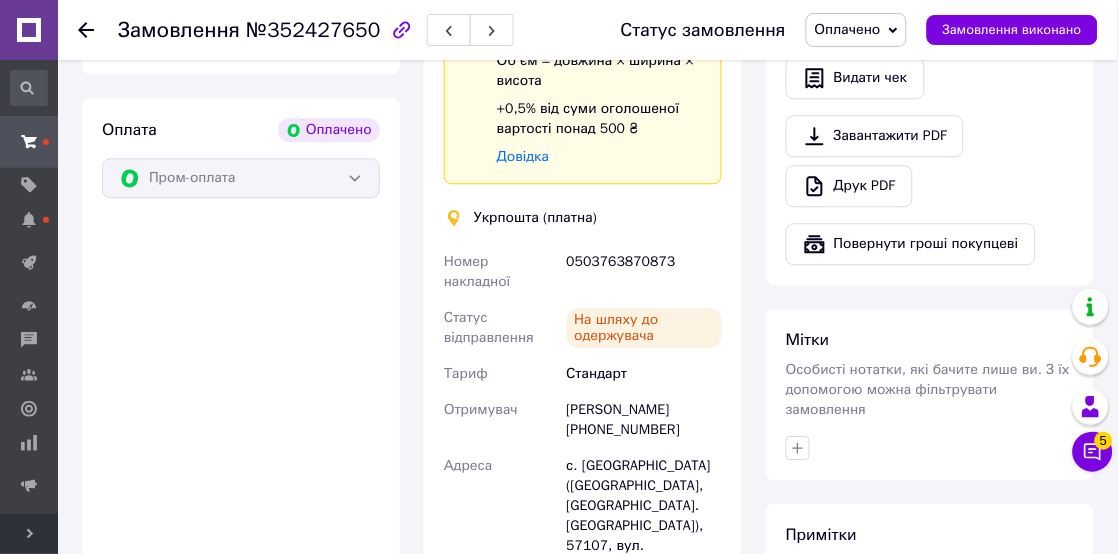 click on "0503763870873" at bounding box center (644, 272) 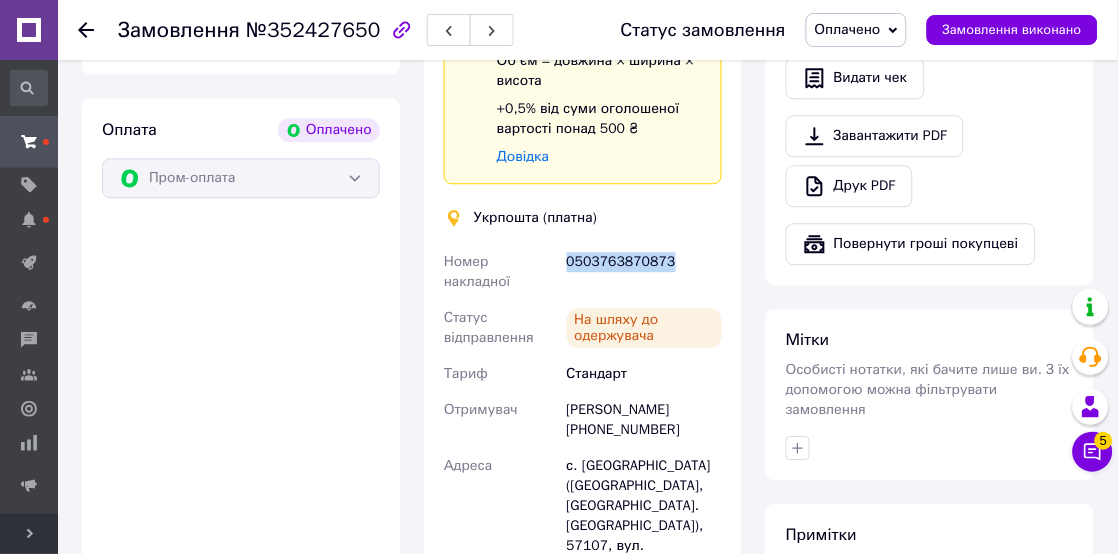 click on "0503763870873" at bounding box center [644, 272] 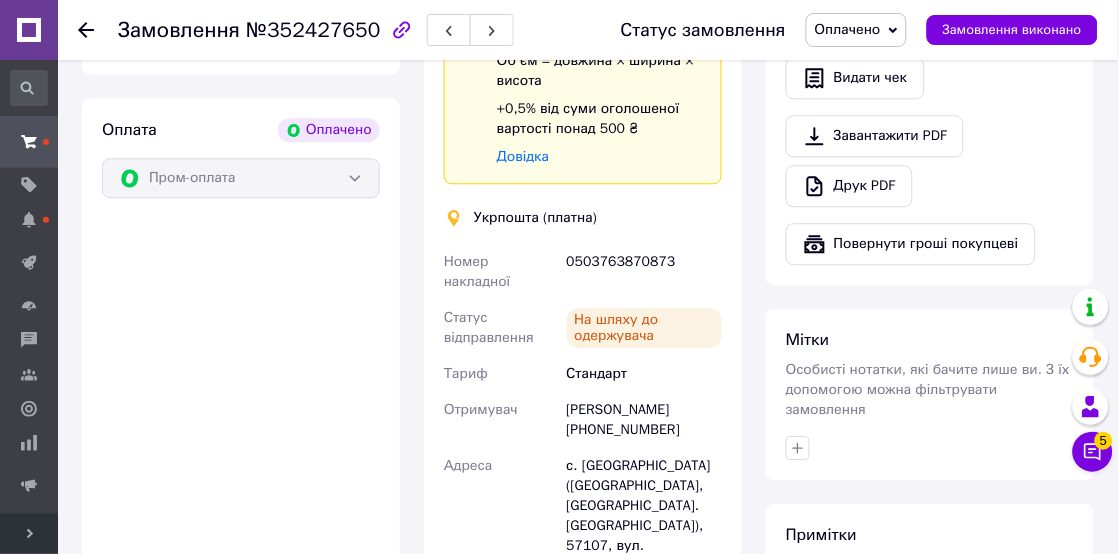 click on "[PERSON_NAME] [PHONE_NUMBER]" at bounding box center (644, 420) 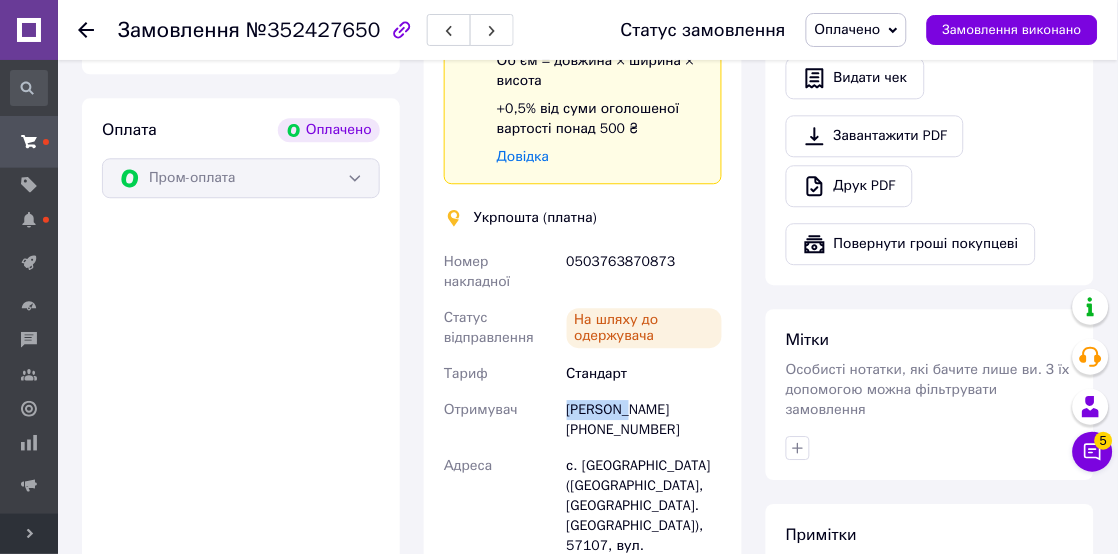 click on "[PERSON_NAME] [PHONE_NUMBER]" at bounding box center [644, 420] 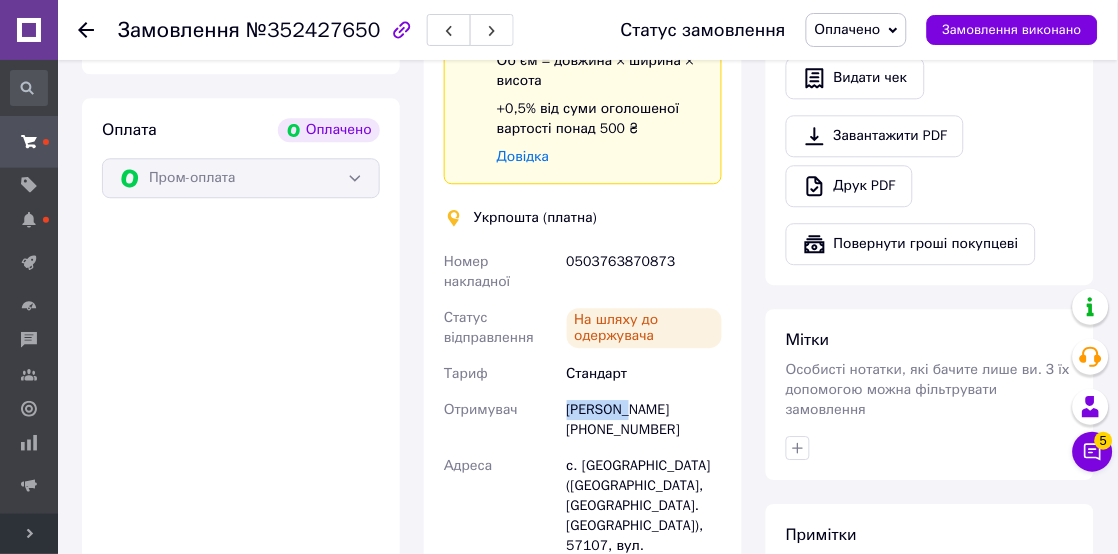 copy on "[PERSON_NAME]" 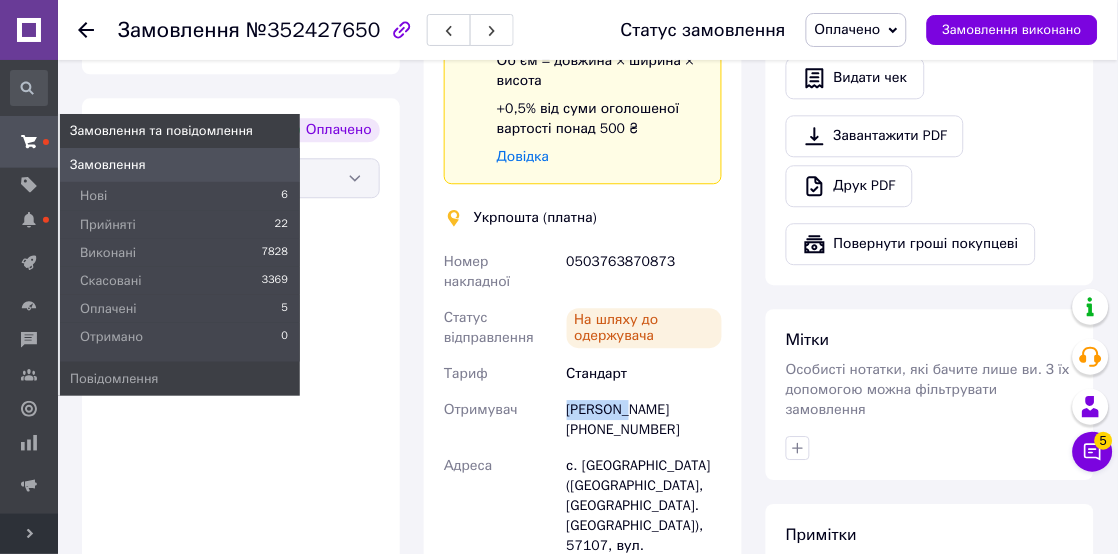 click 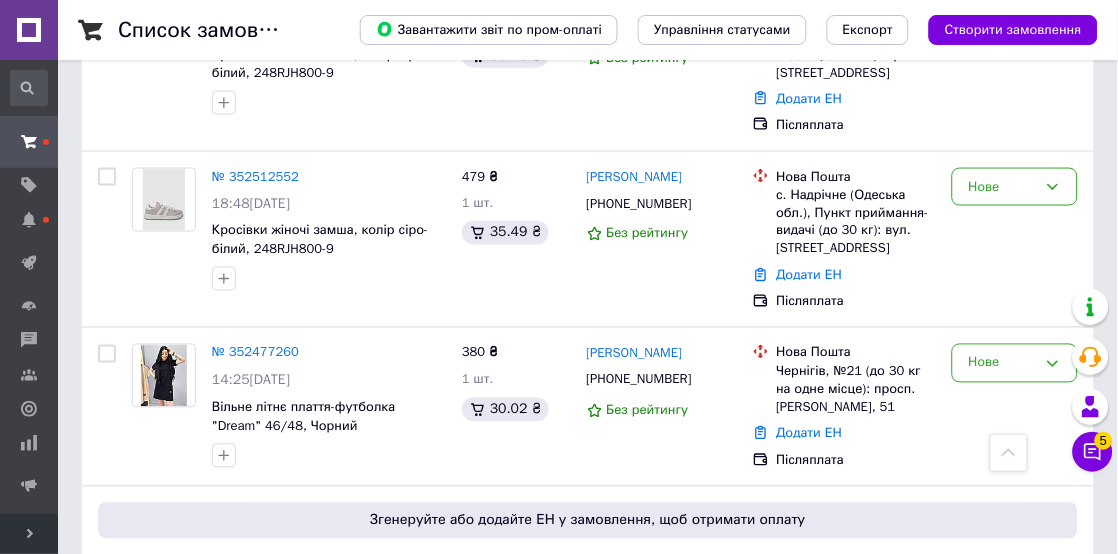 scroll, scrollTop: 400, scrollLeft: 0, axis: vertical 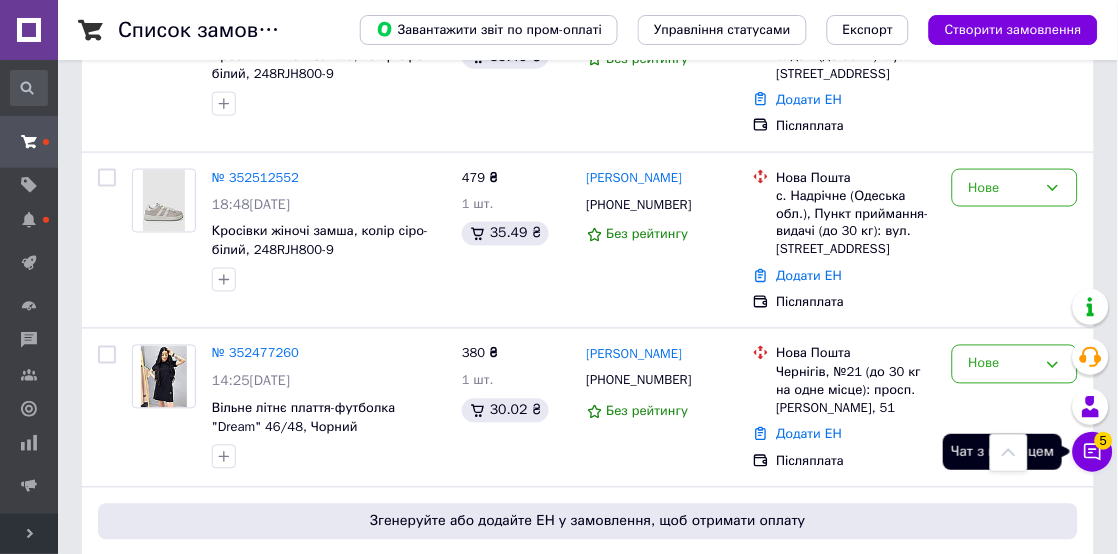 click on "5" at bounding box center (1104, 441) 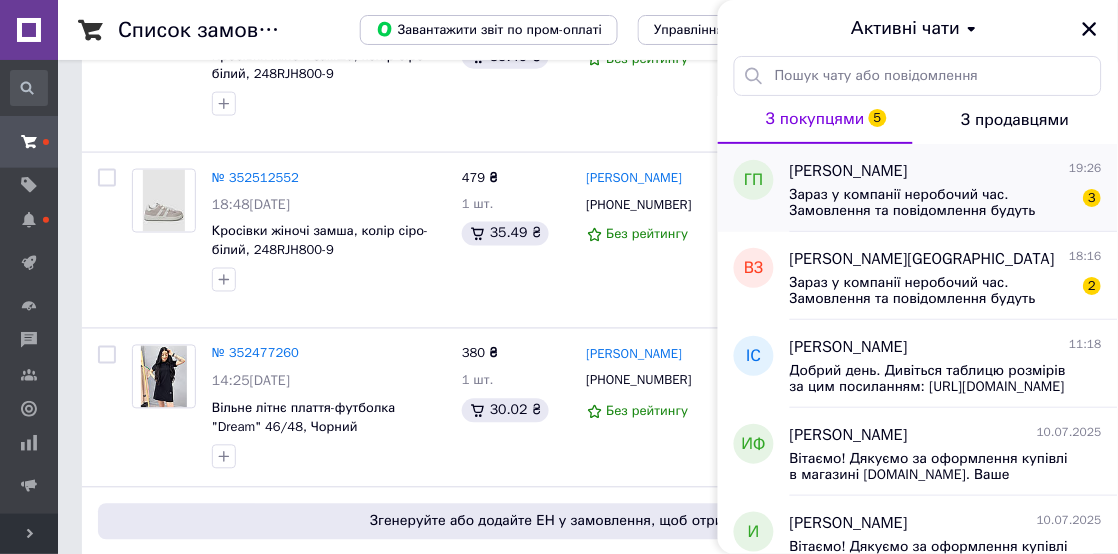 click on "[PERSON_NAME]" at bounding box center (849, 171) 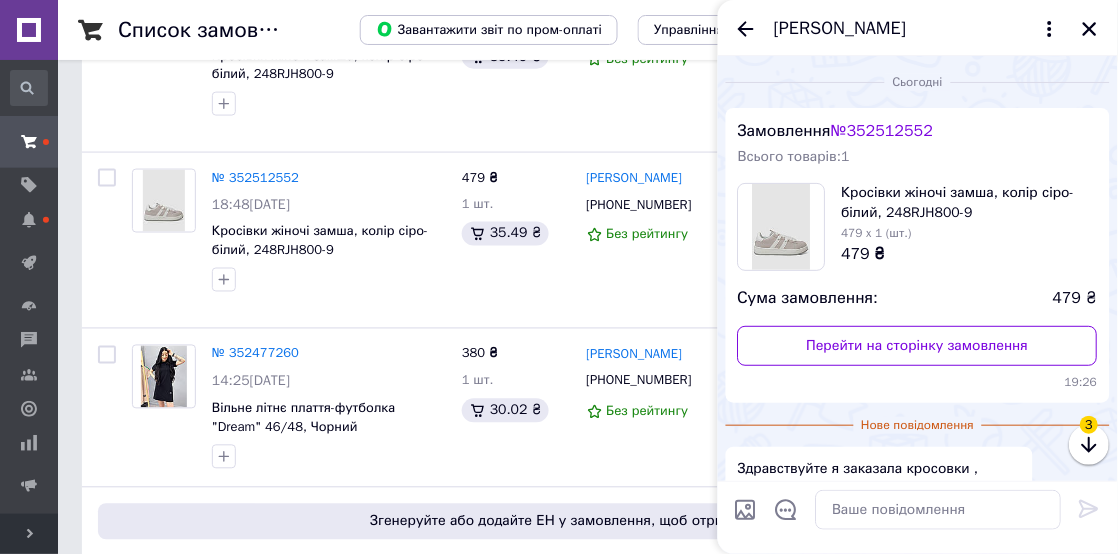 scroll, scrollTop: 245, scrollLeft: 0, axis: vertical 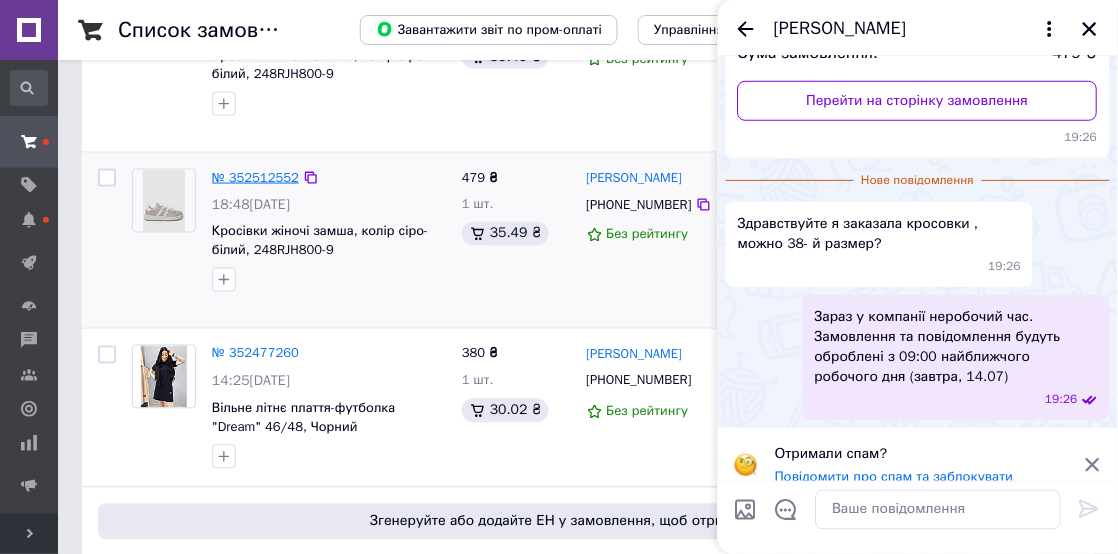 click on "№ 352512552" at bounding box center (255, 177) 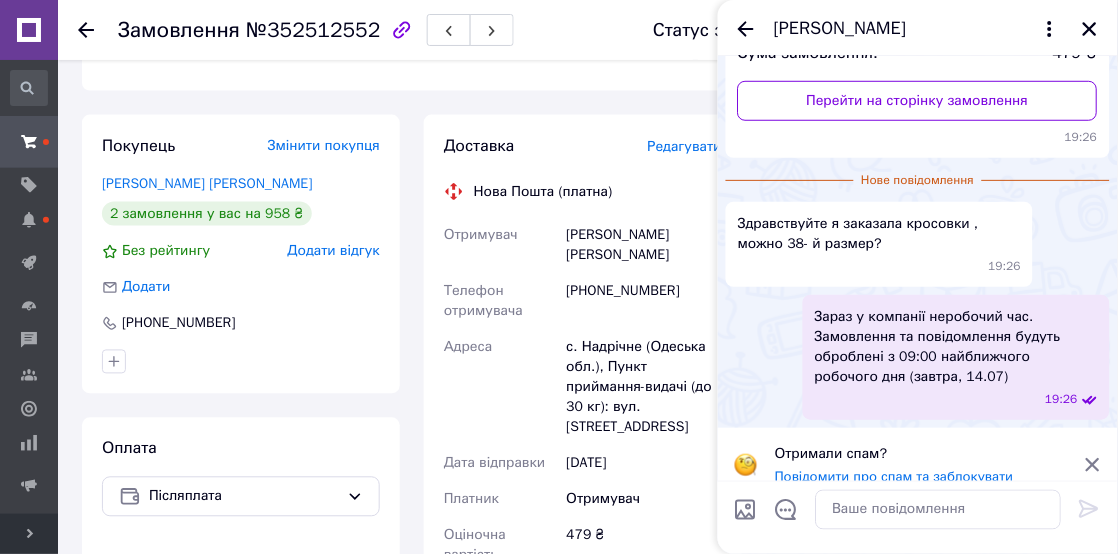 scroll, scrollTop: 0, scrollLeft: 0, axis: both 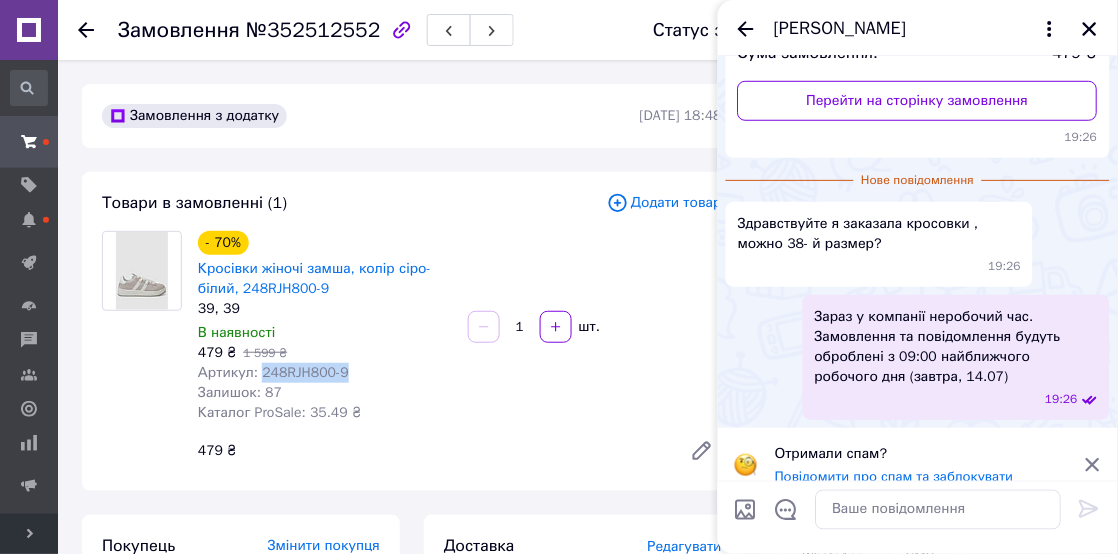 drag, startPoint x: 340, startPoint y: 370, endPoint x: 255, endPoint y: 363, distance: 85.28775 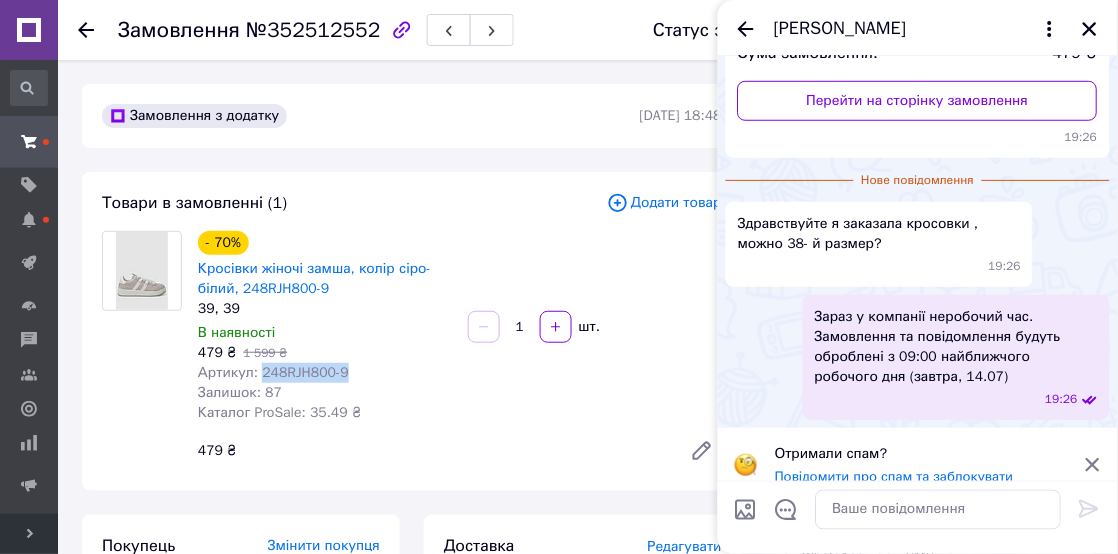 copy on "248RJH800-9" 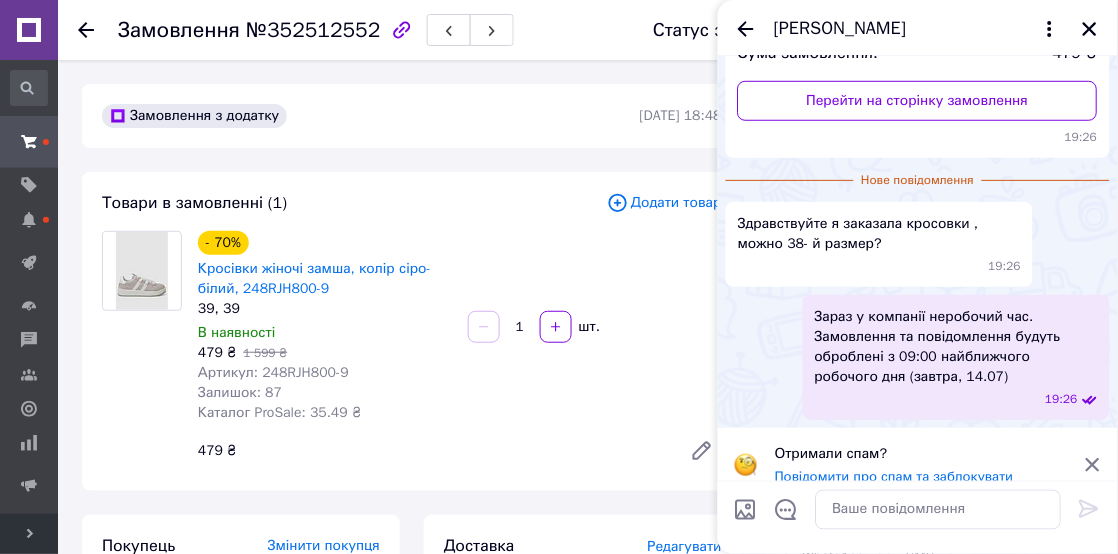 click on "- 70% Кросівки жіночі замша, колір сіро-білий, 248RJH800-9 39, 39 В наявності 479 ₴   1 599 ₴ Артикул: 248RJH800-9 Залишок: 87 Каталог ProSale: 35.49 ₴  1   шт. 479 ₴" at bounding box center (460, 351) 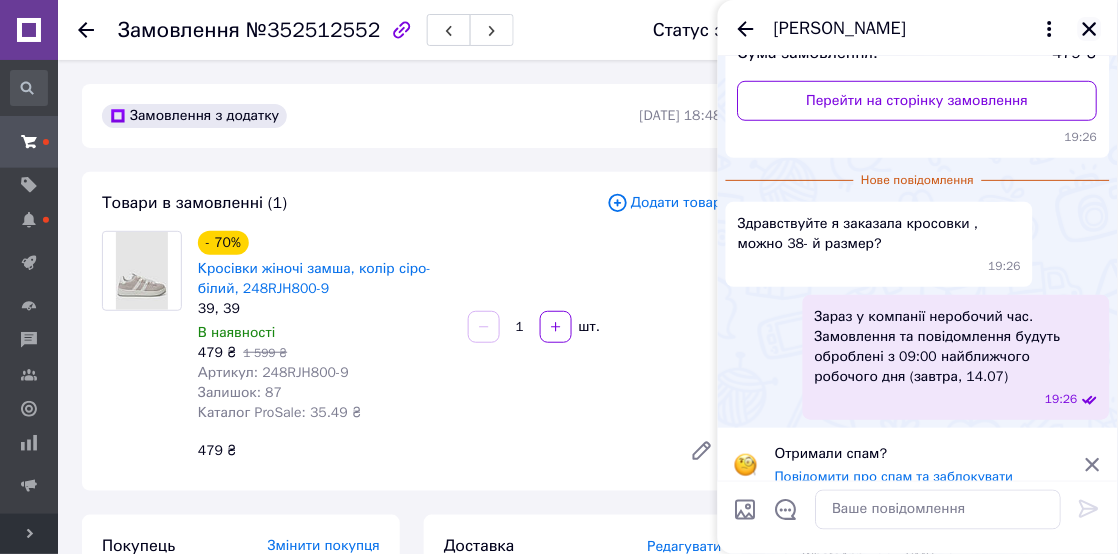 click 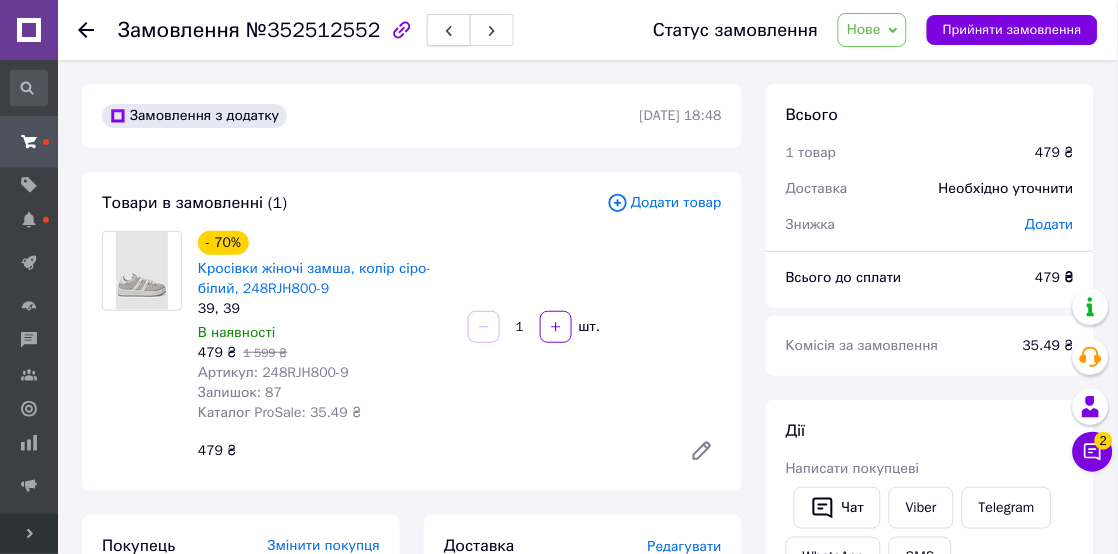 click 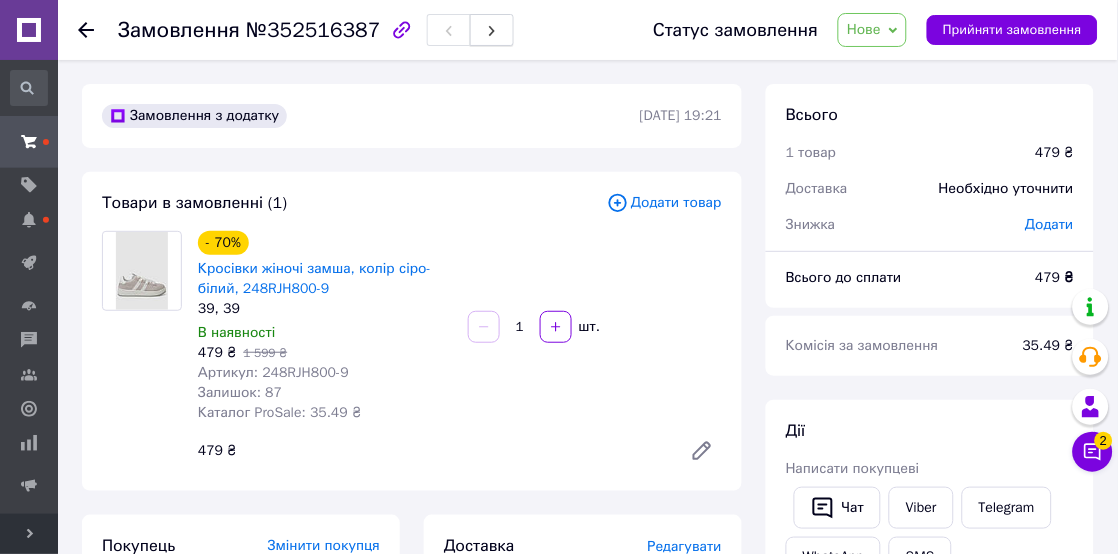 click 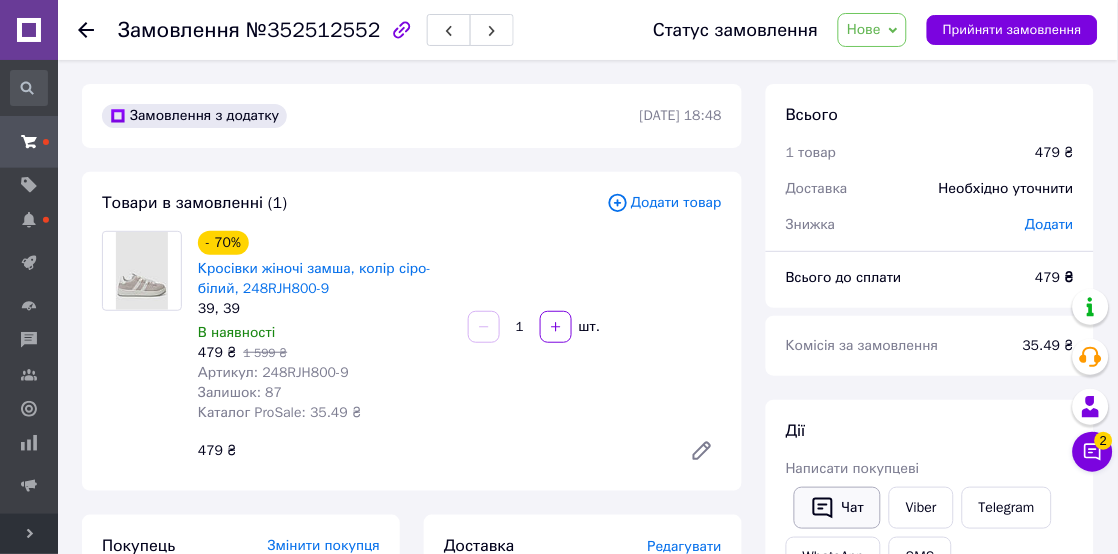 click on "Чат" at bounding box center (837, 508) 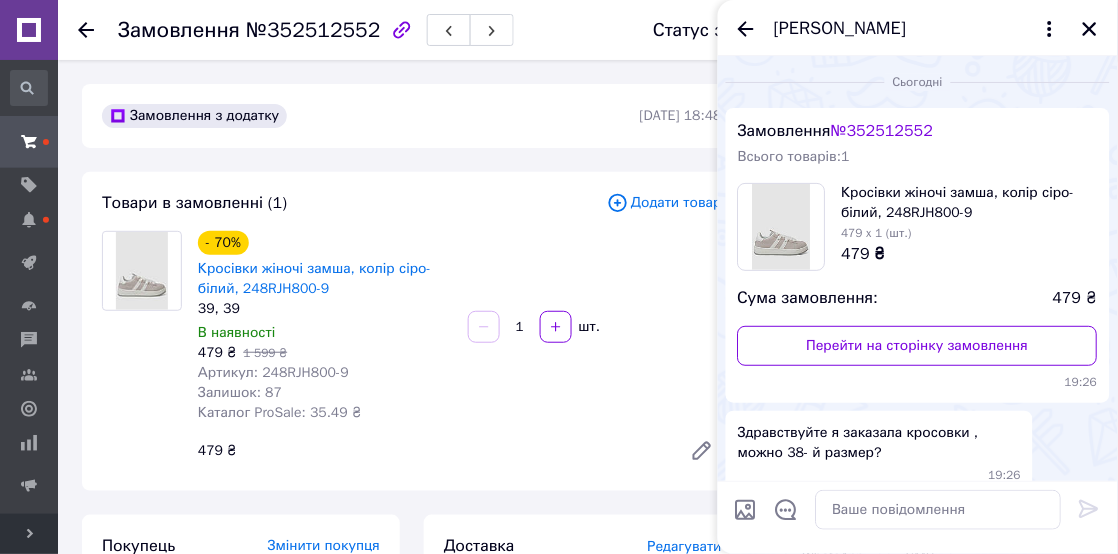 scroll, scrollTop: 228, scrollLeft: 0, axis: vertical 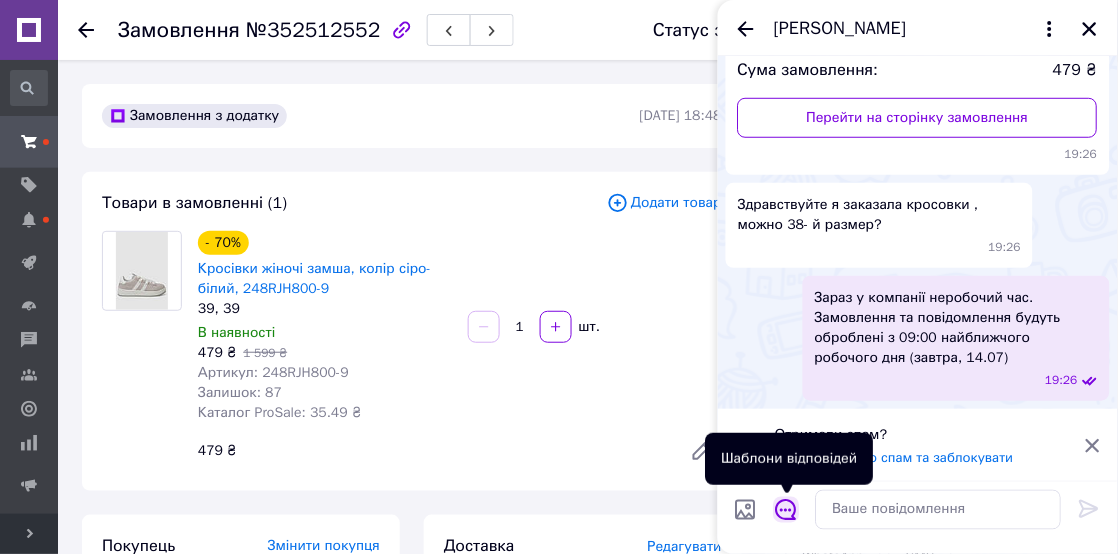 click 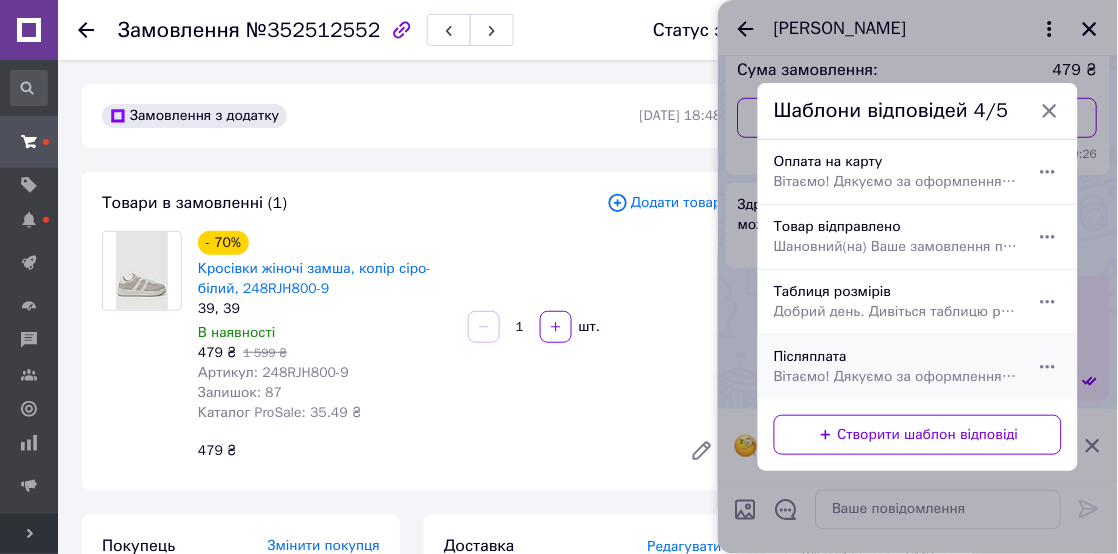 click on "Вітаємо!
Дякуємо за оформлення купівлі в магазині [DOMAIN_NAME]. Ваше замовлення отримане і поступить в обробку найближчим часом.
Якщо у вас виникли будь-які запитання, дайте відповідь на це повідомлення." at bounding box center (896, 377) 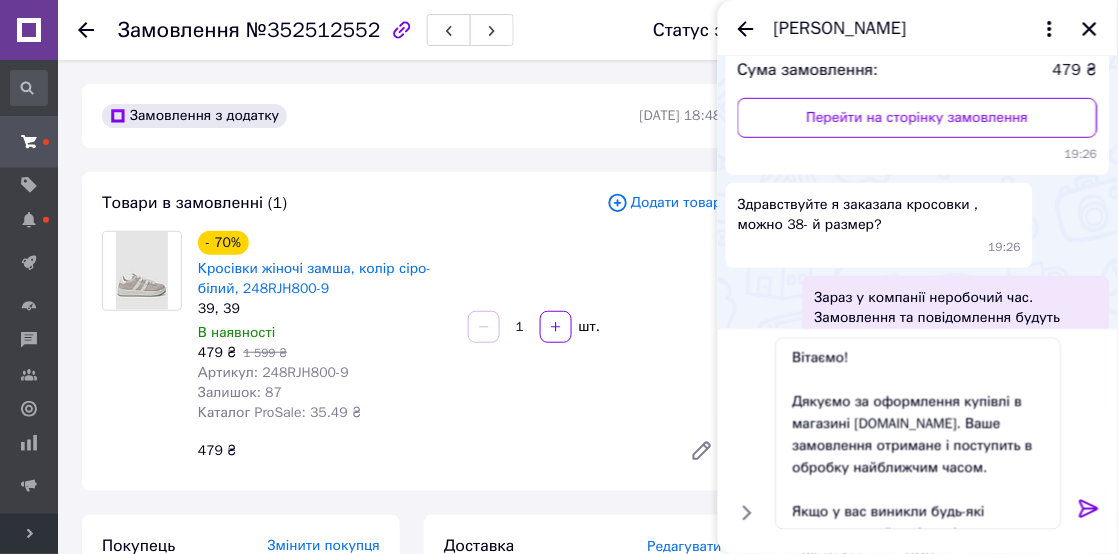 click 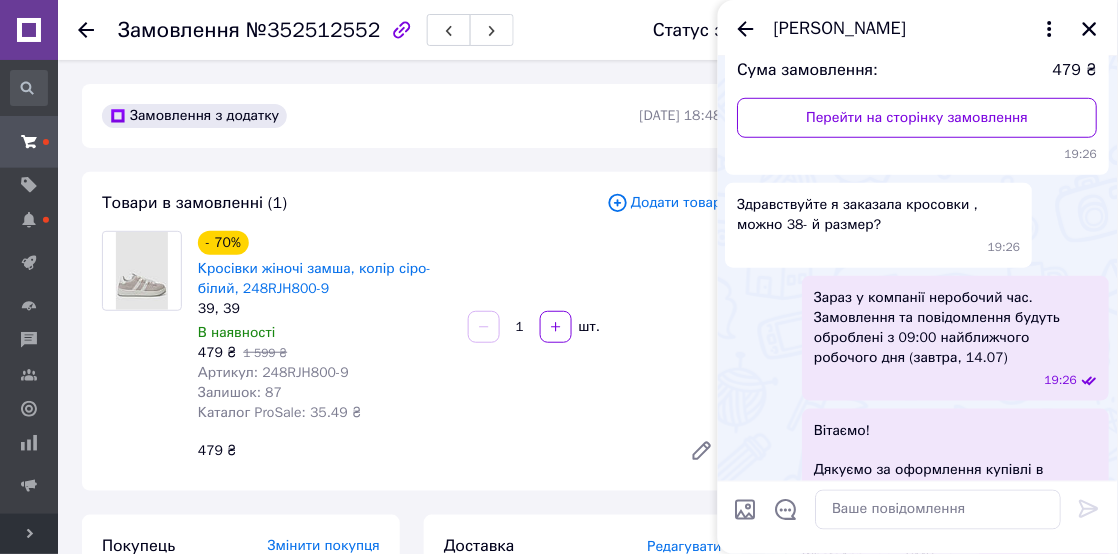 scroll, scrollTop: 368, scrollLeft: 0, axis: vertical 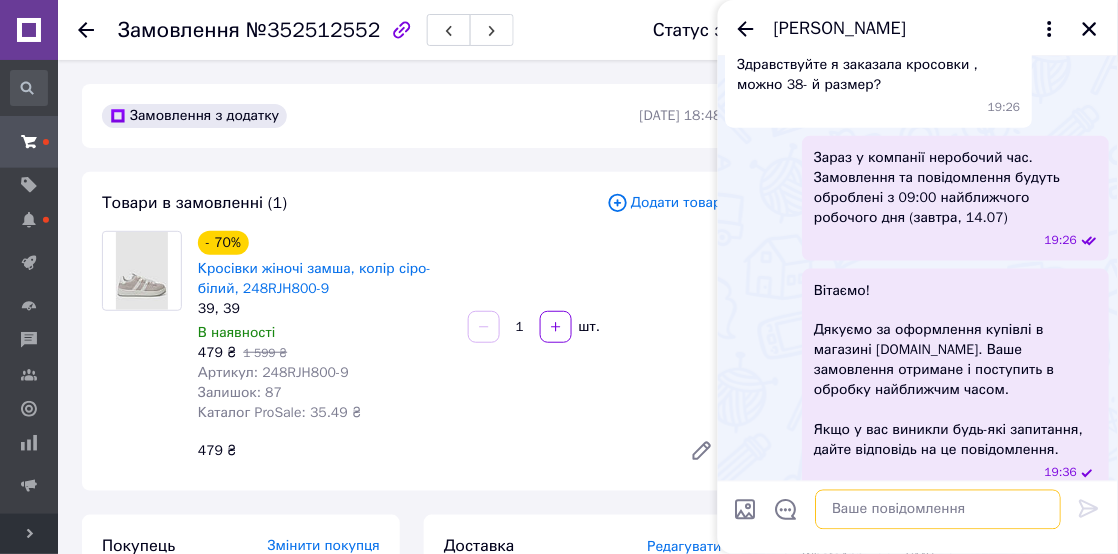 click at bounding box center [939, 510] 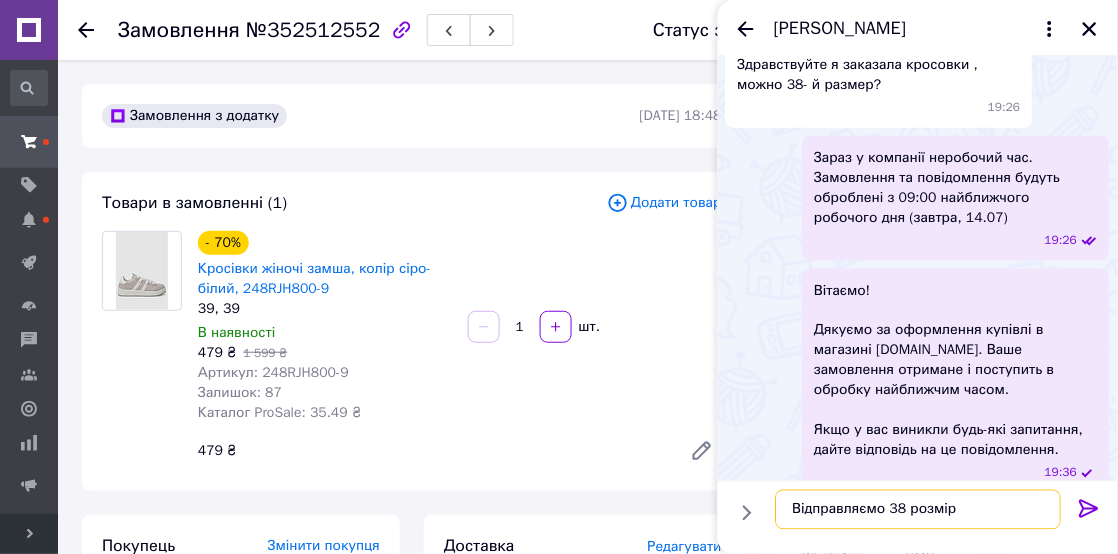 type on "Відправляємо 38 розмір." 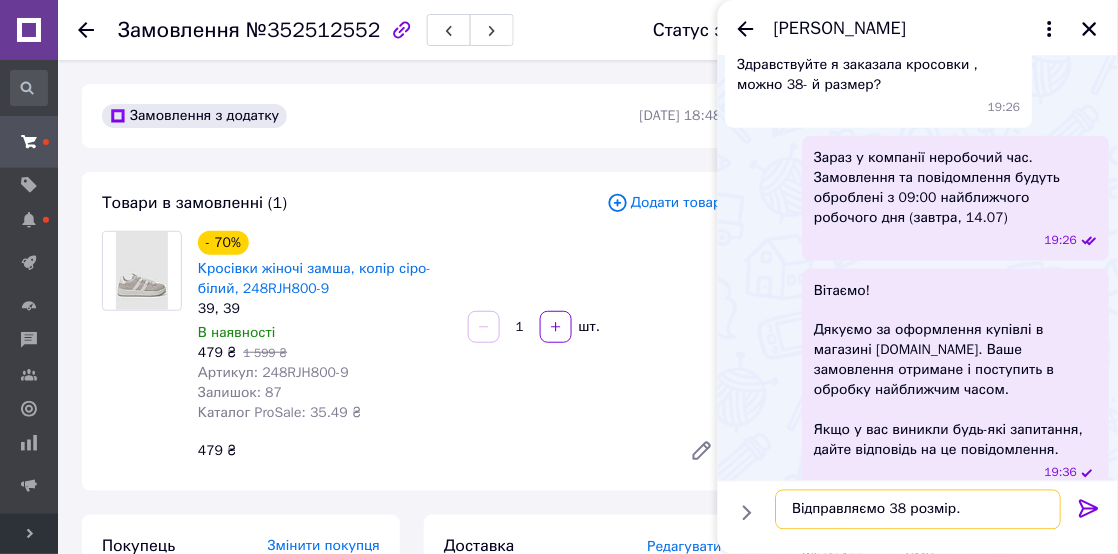 type 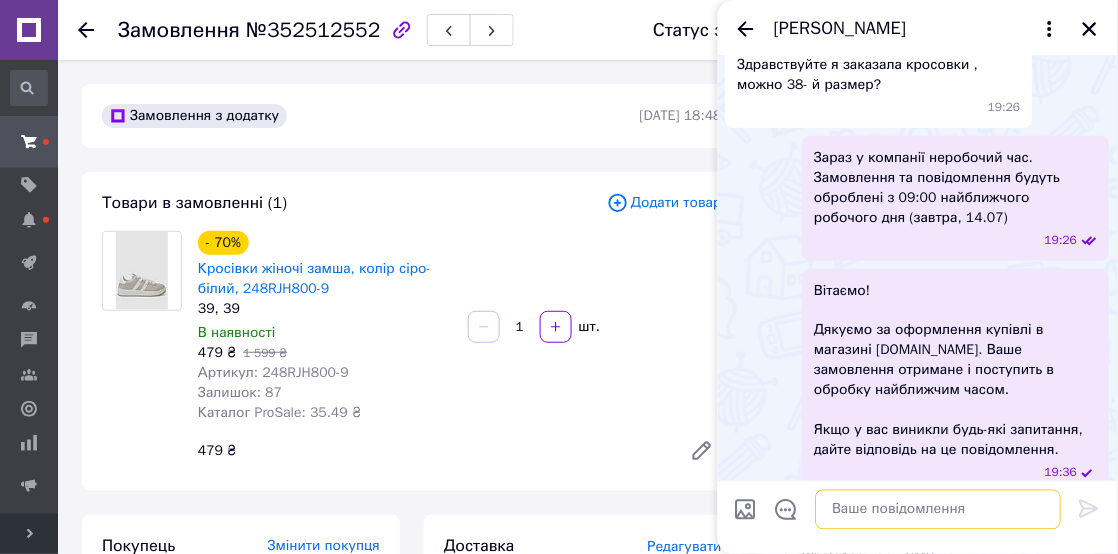 scroll, scrollTop: 421, scrollLeft: 0, axis: vertical 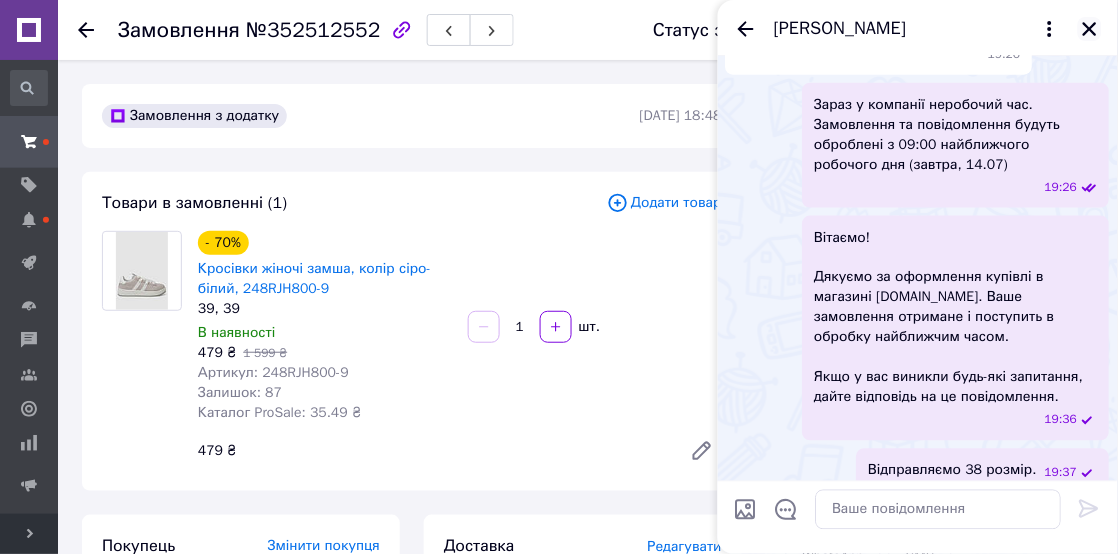 click 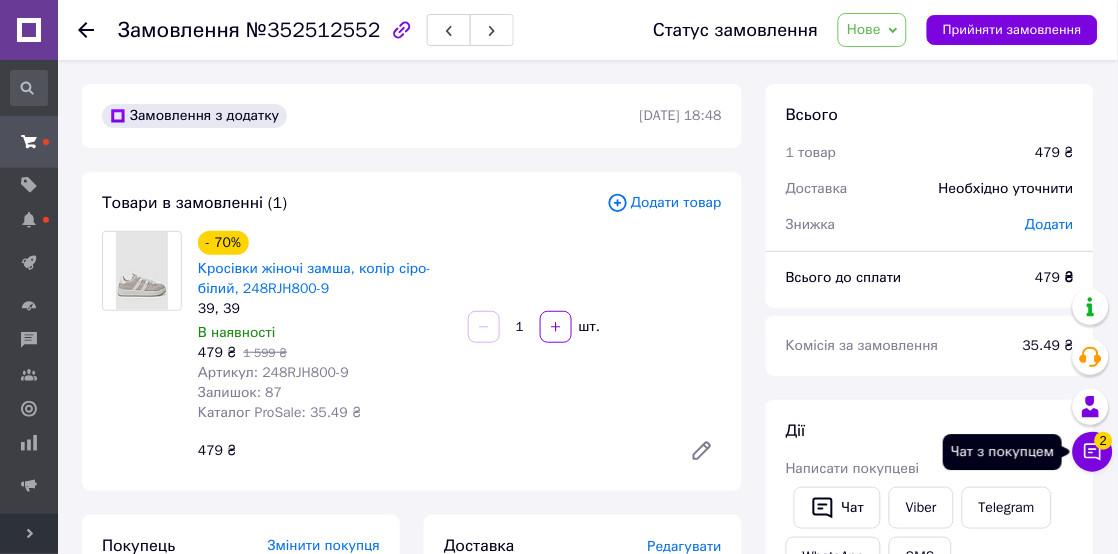 click 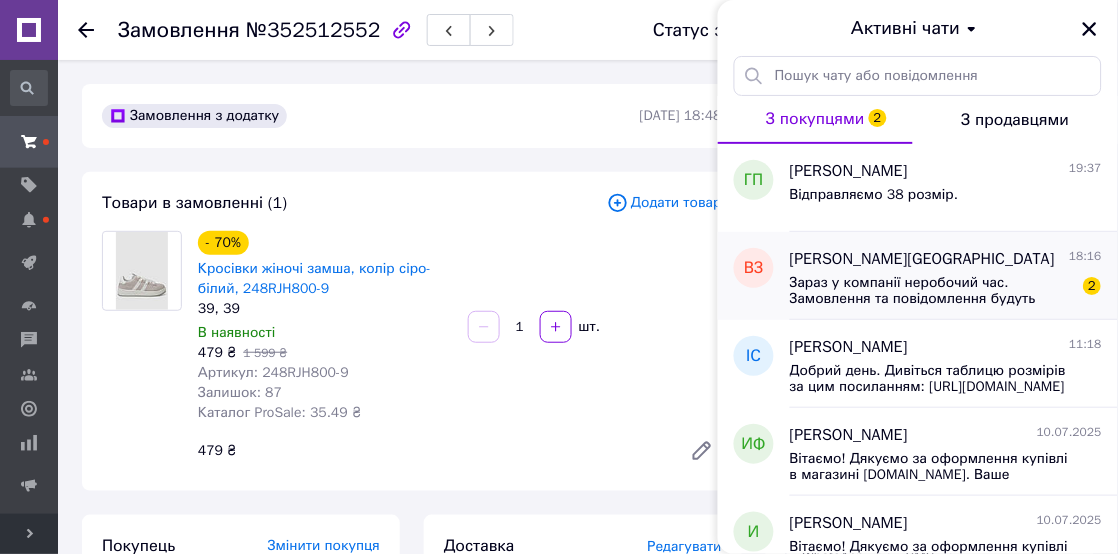 click on "[PERSON_NAME][GEOGRAPHIC_DATA]" at bounding box center (922, 259) 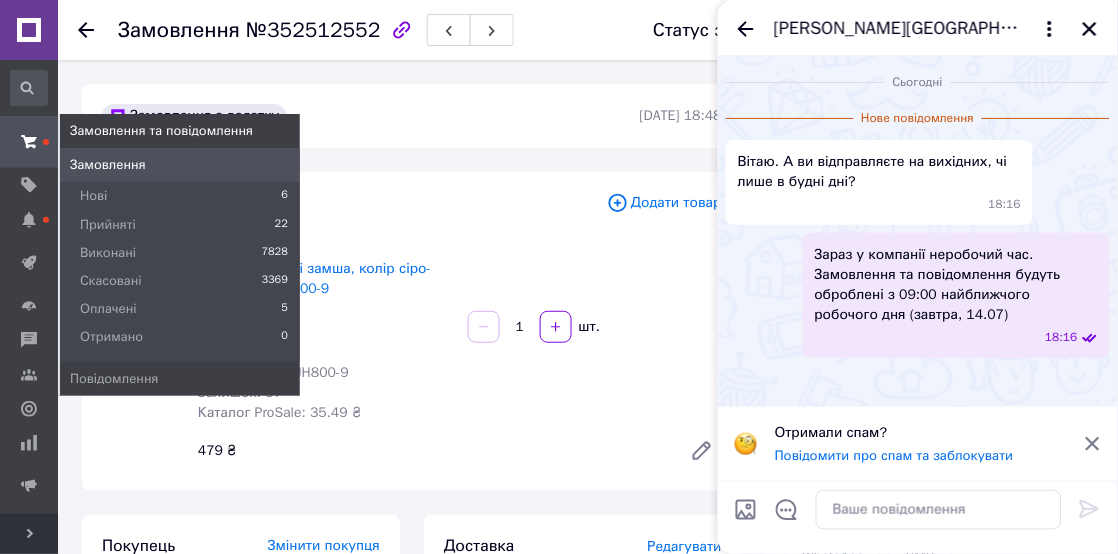 click 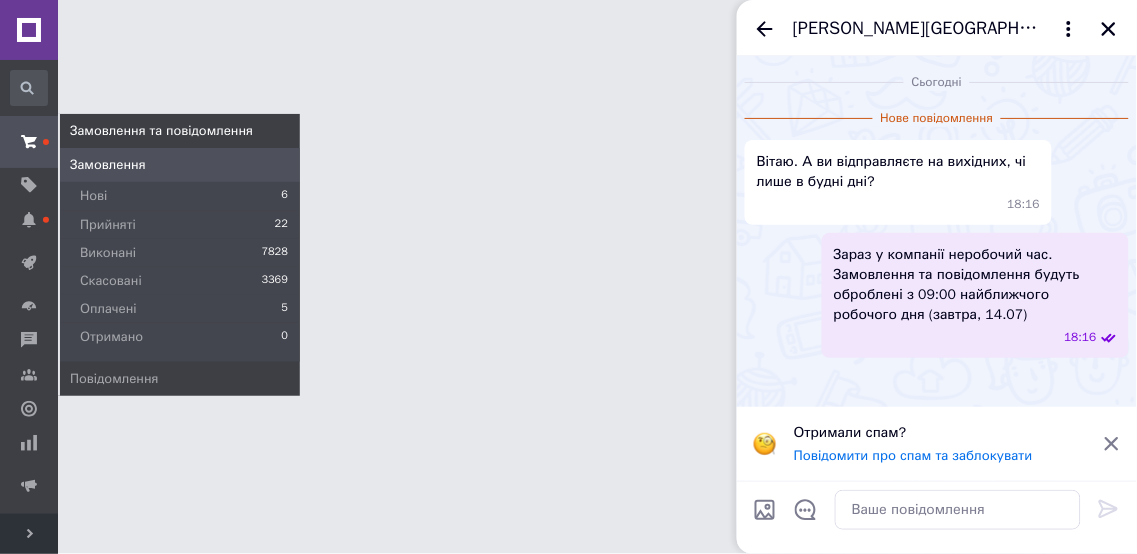click on "[PERSON_NAME][GEOGRAPHIC_DATA]" at bounding box center (937, 28) 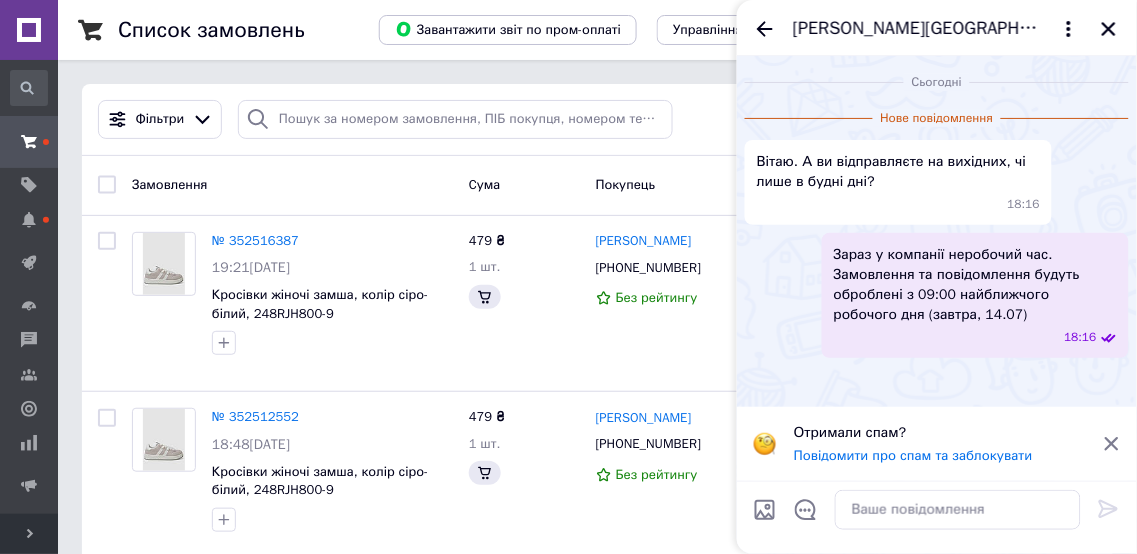 click 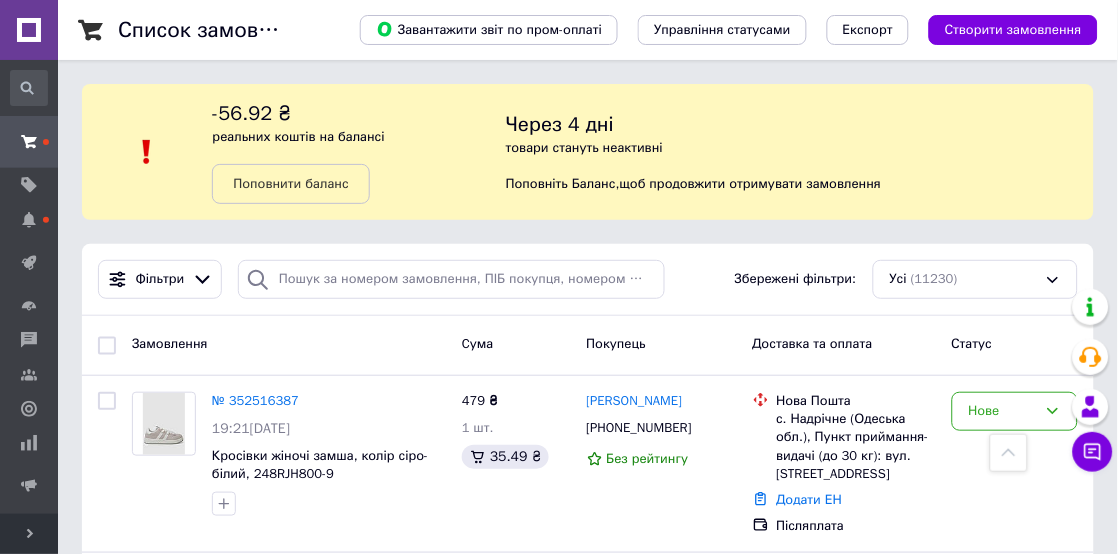 scroll, scrollTop: 1087, scrollLeft: 0, axis: vertical 